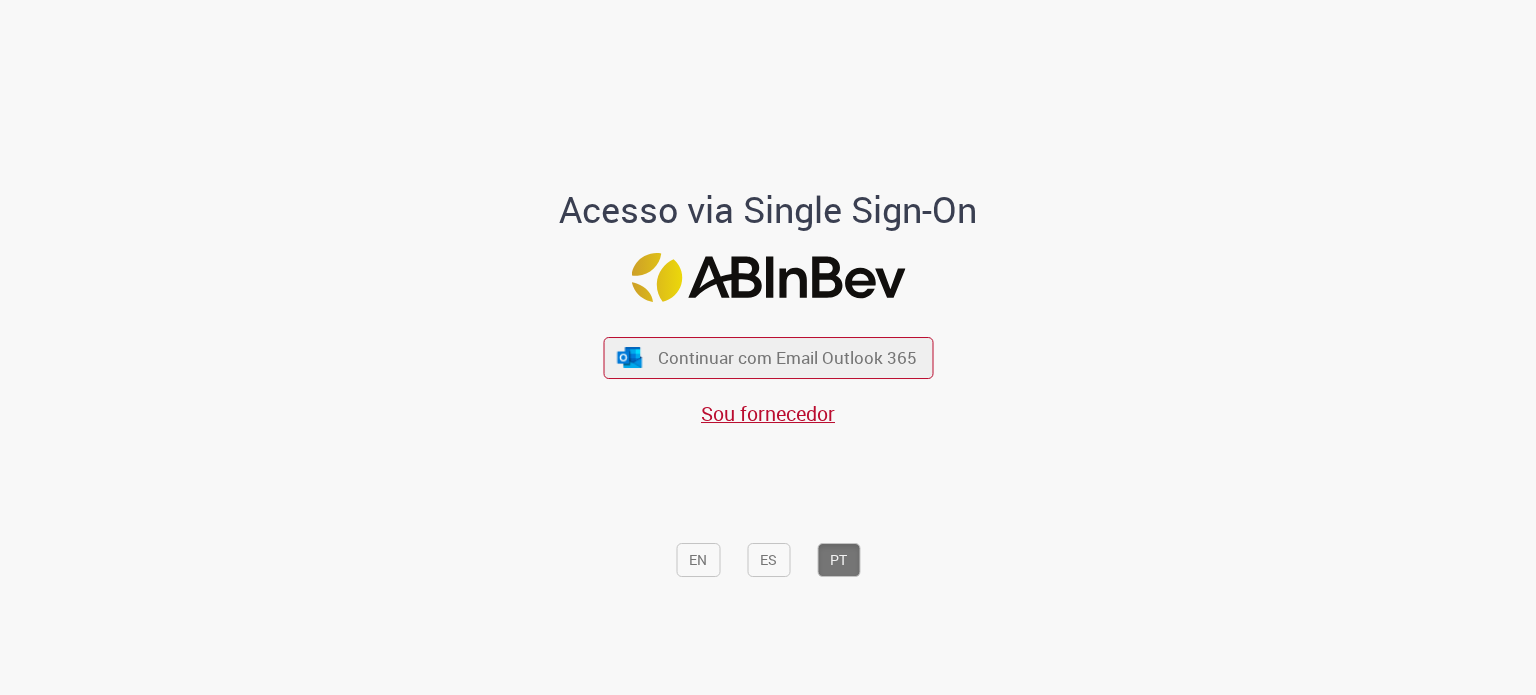 scroll, scrollTop: 0, scrollLeft: 0, axis: both 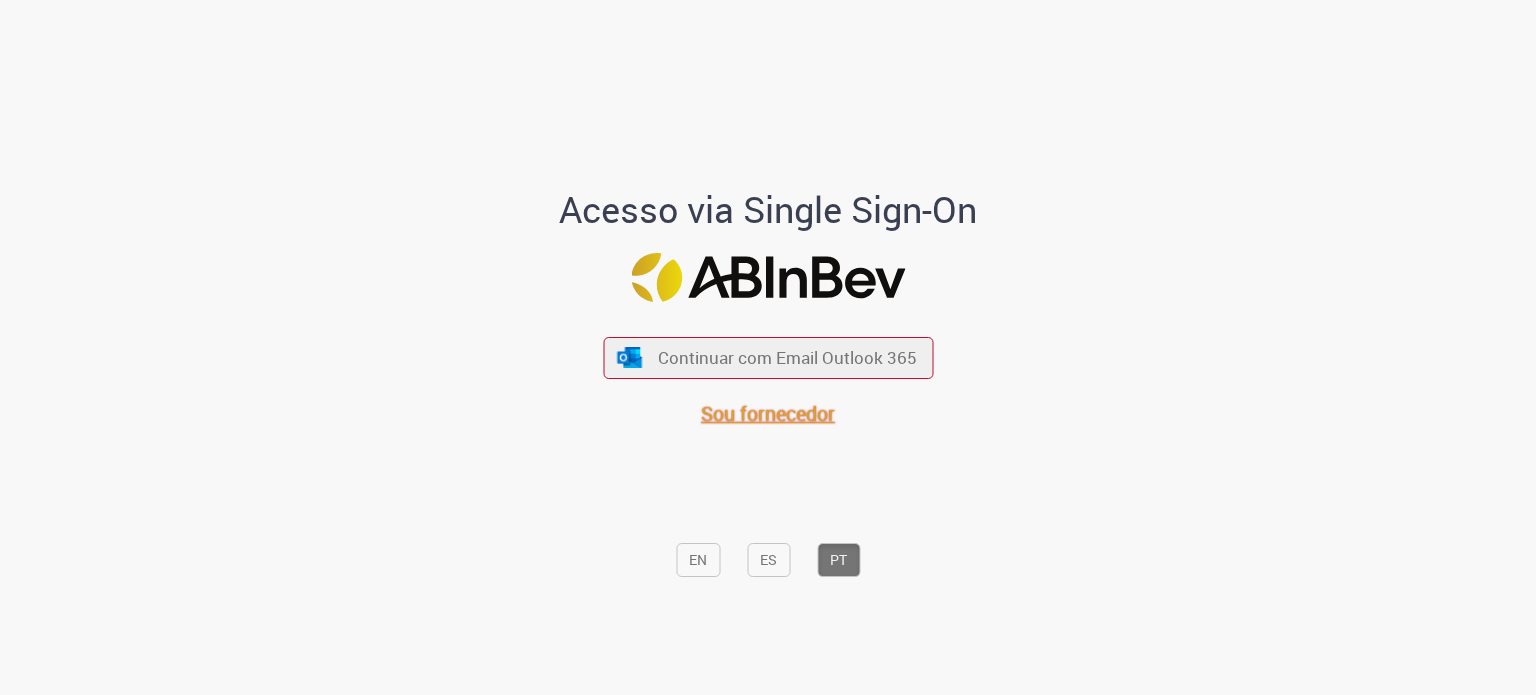 click on "Sou fornecedor" at bounding box center (768, 413) 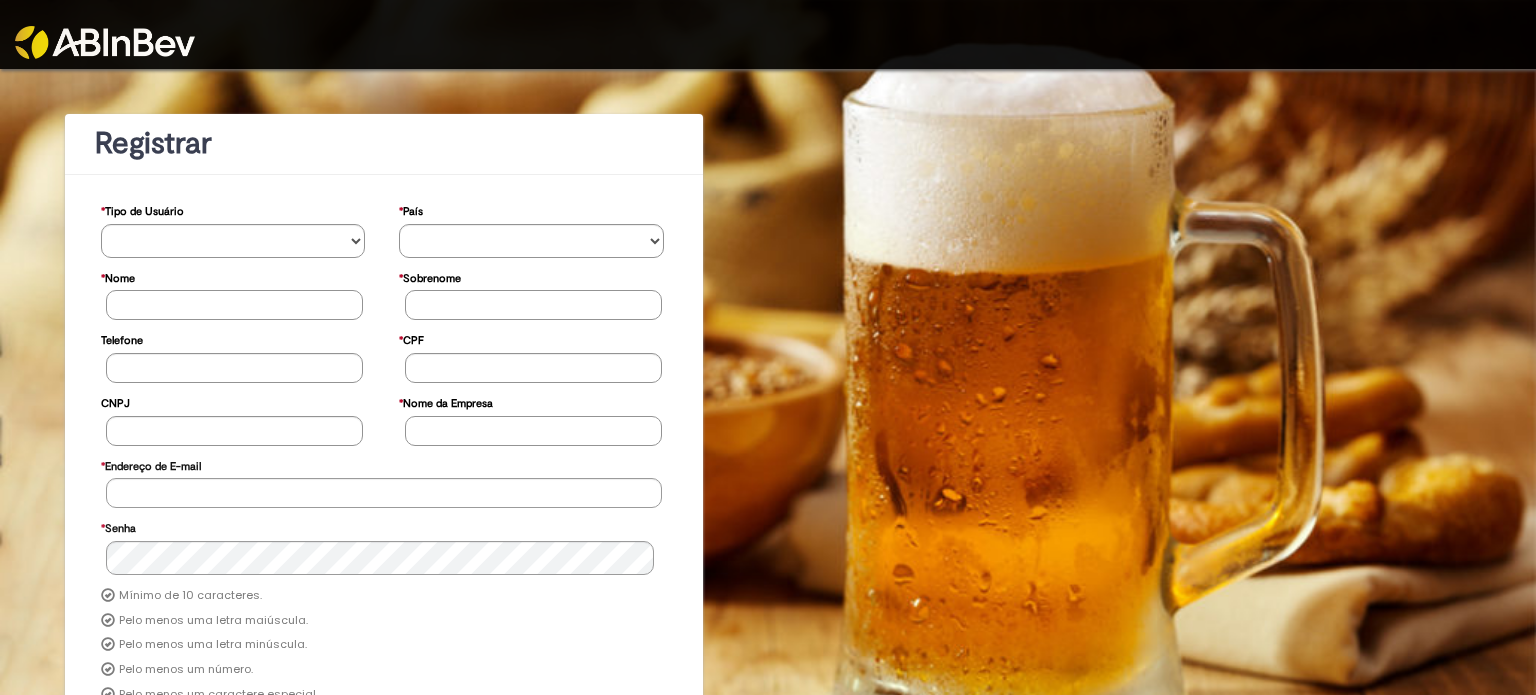 scroll, scrollTop: 0, scrollLeft: 0, axis: both 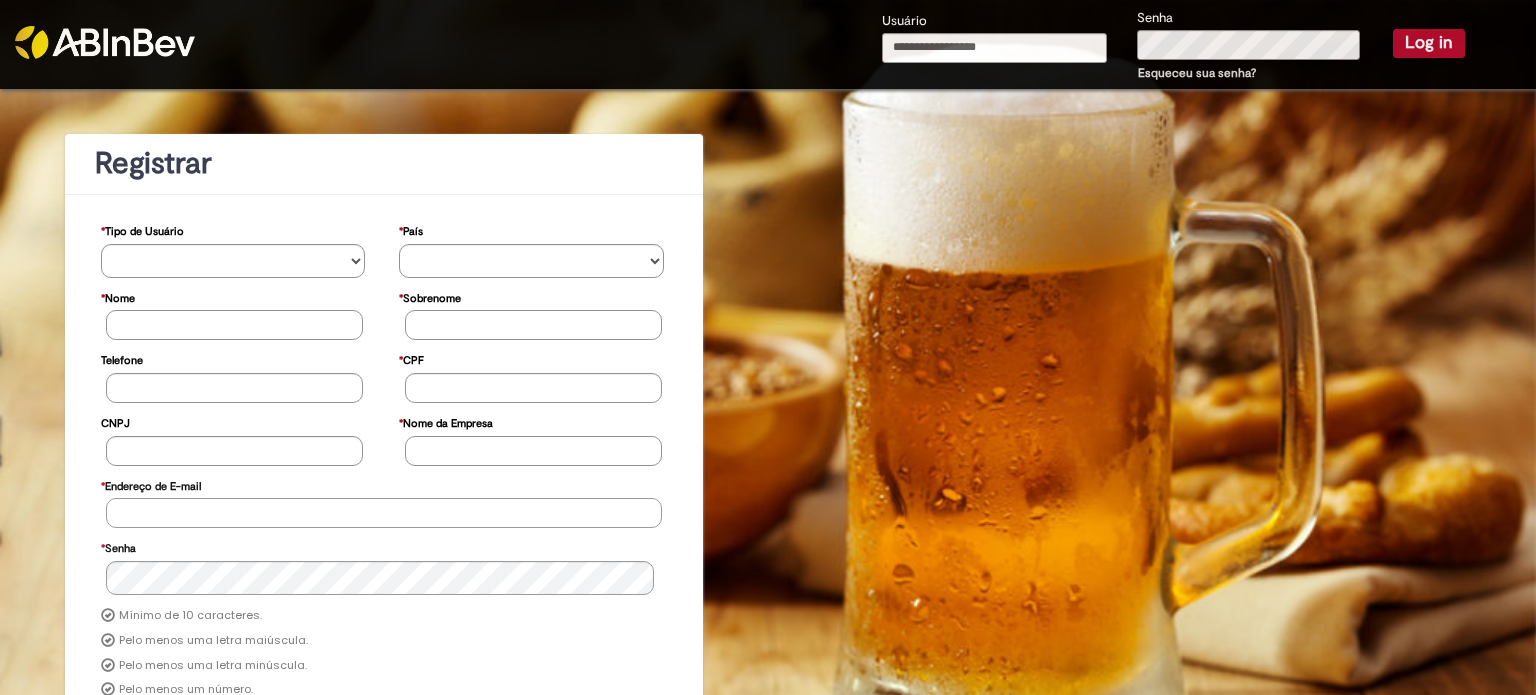 type on "**********" 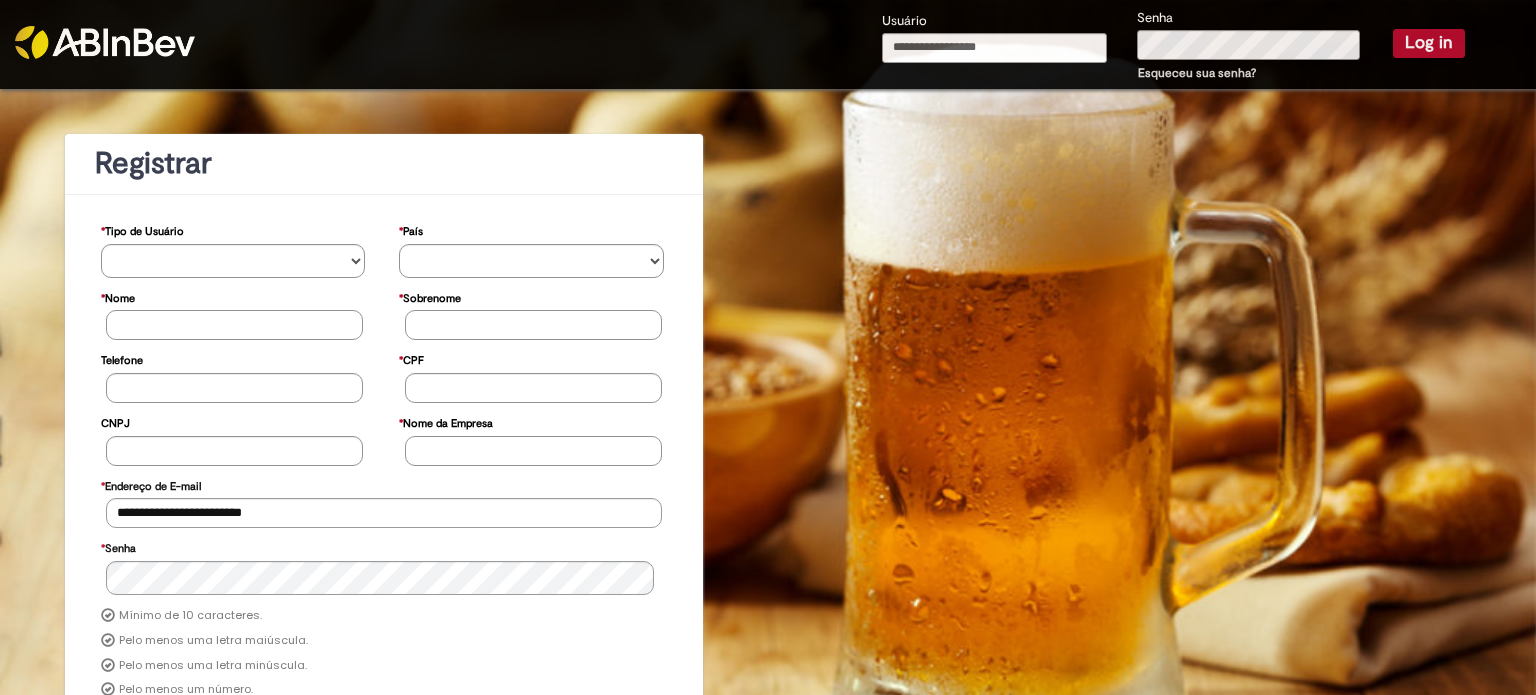type on "**********" 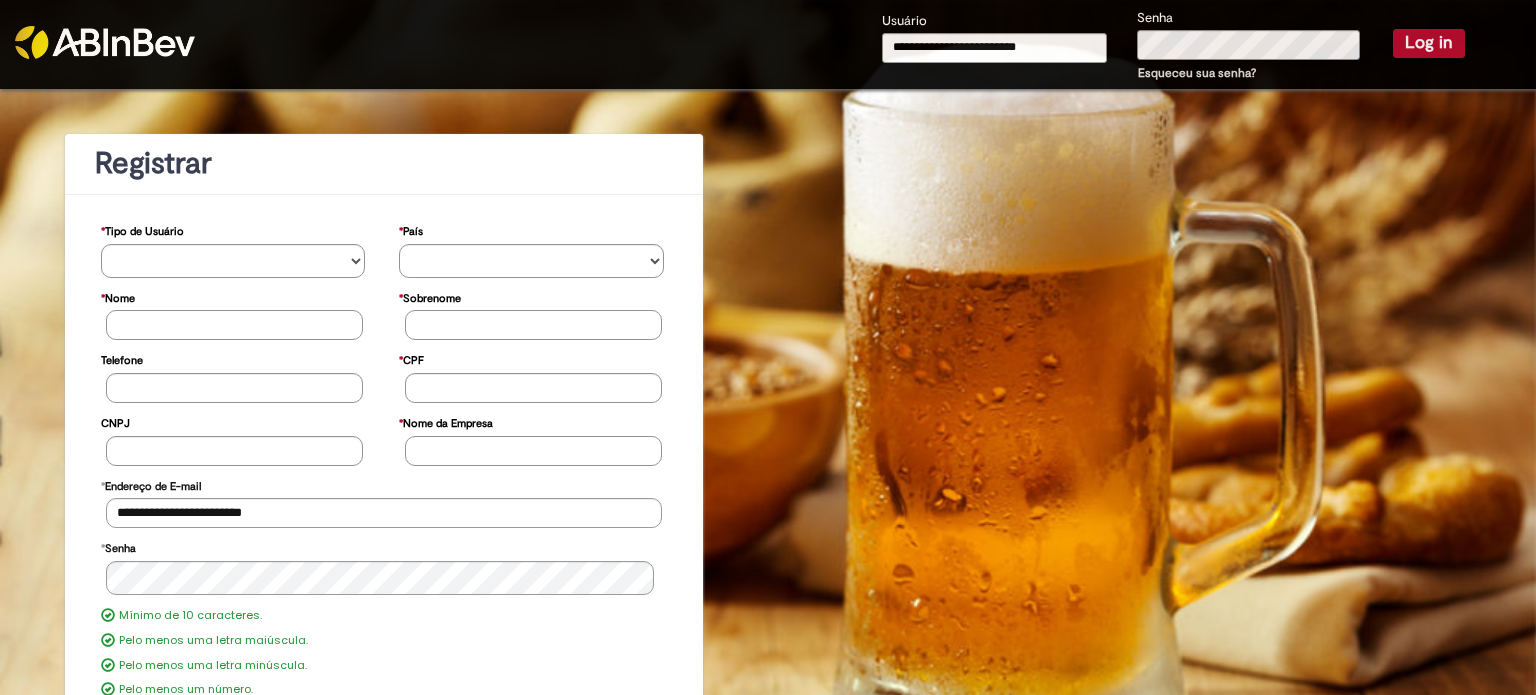 click on "Log in" at bounding box center [1429, 43] 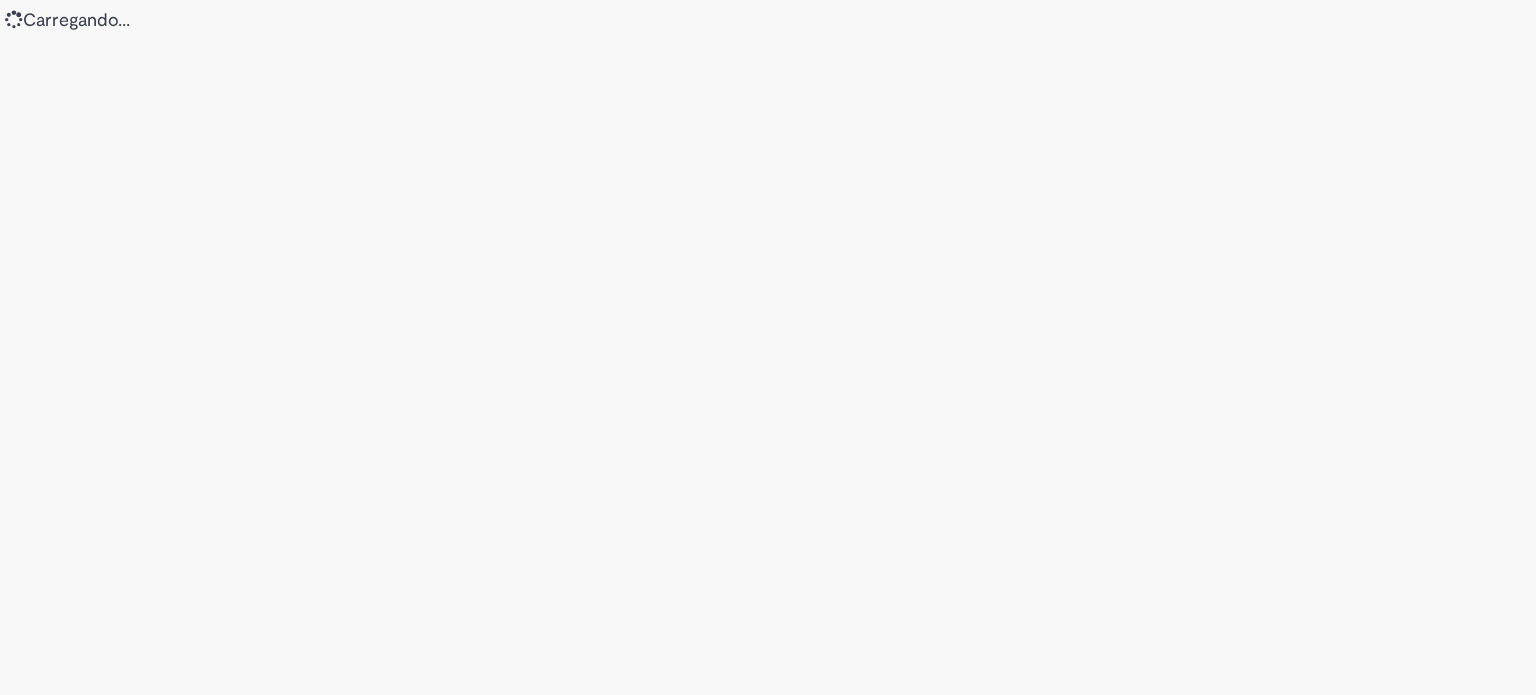 scroll, scrollTop: 0, scrollLeft: 0, axis: both 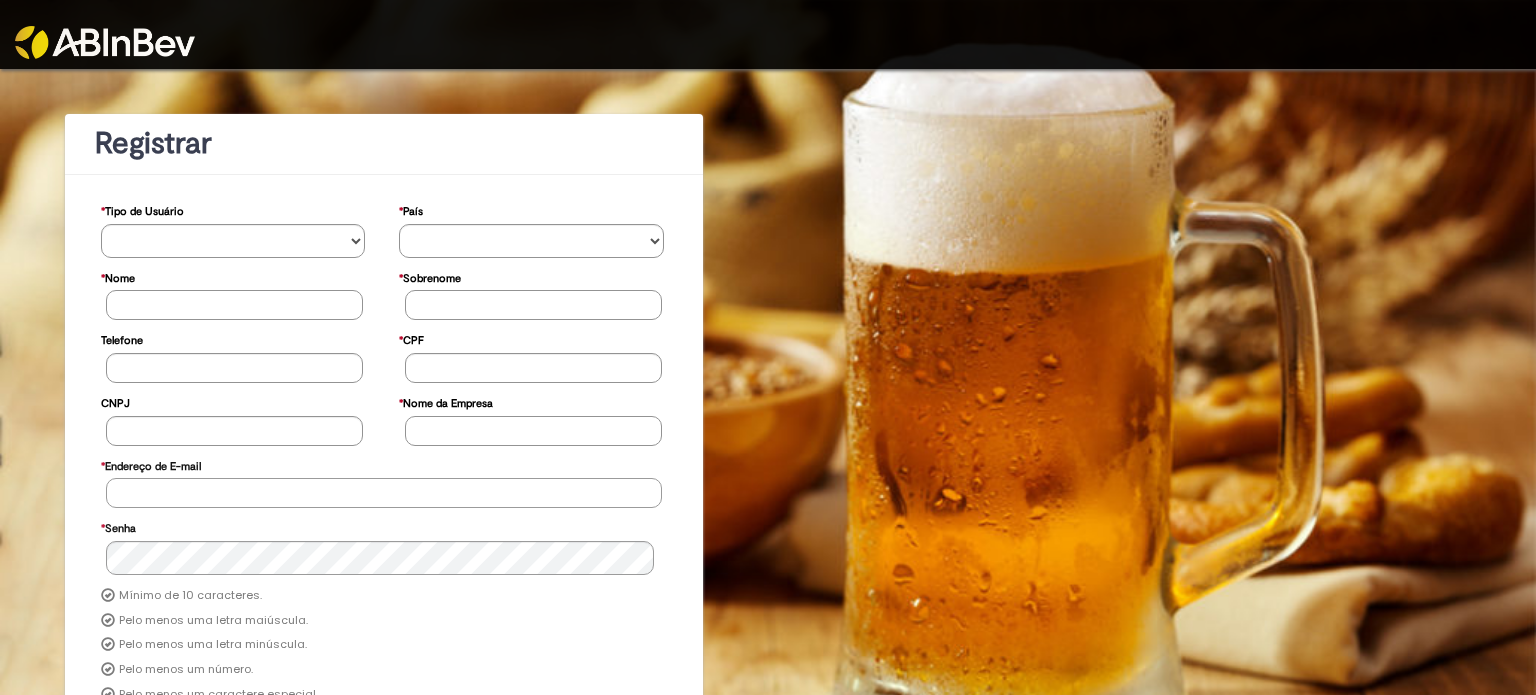type on "**********" 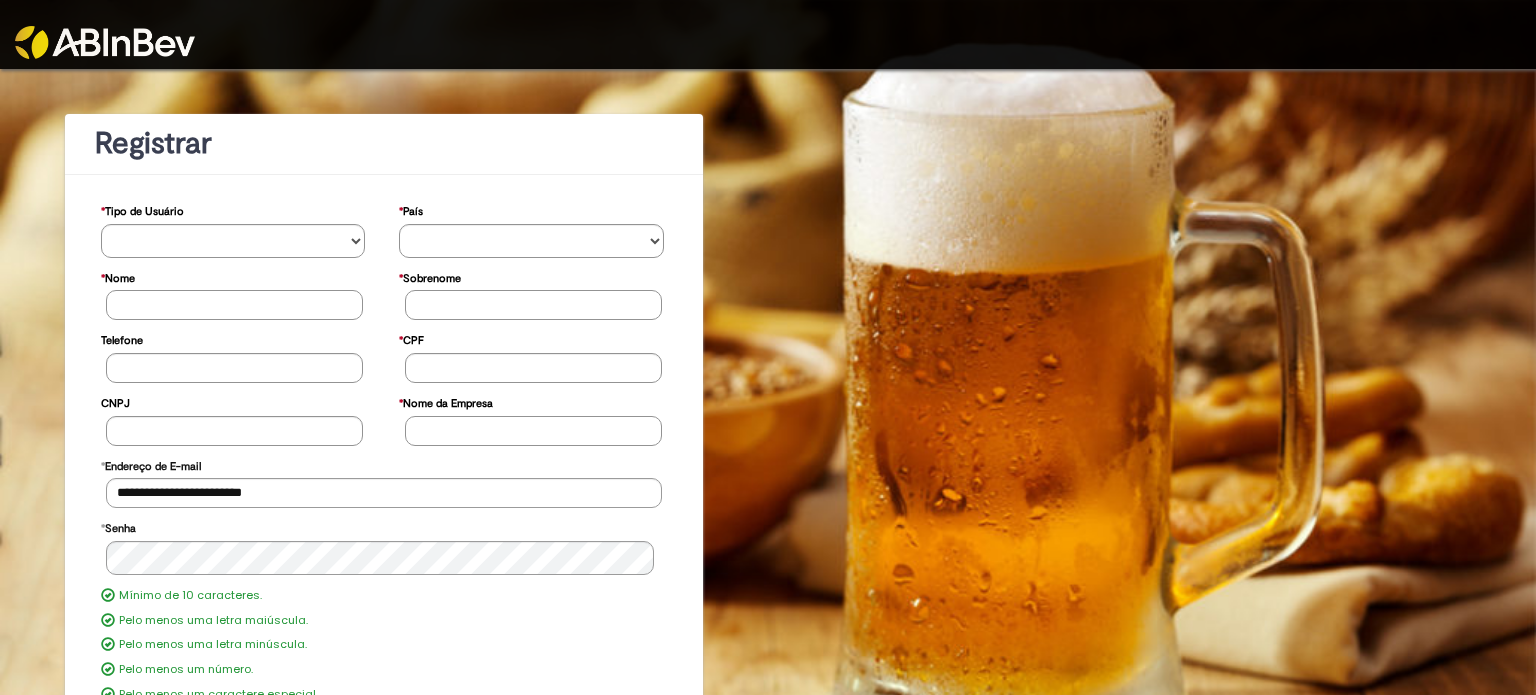 click at bounding box center [192, 29] 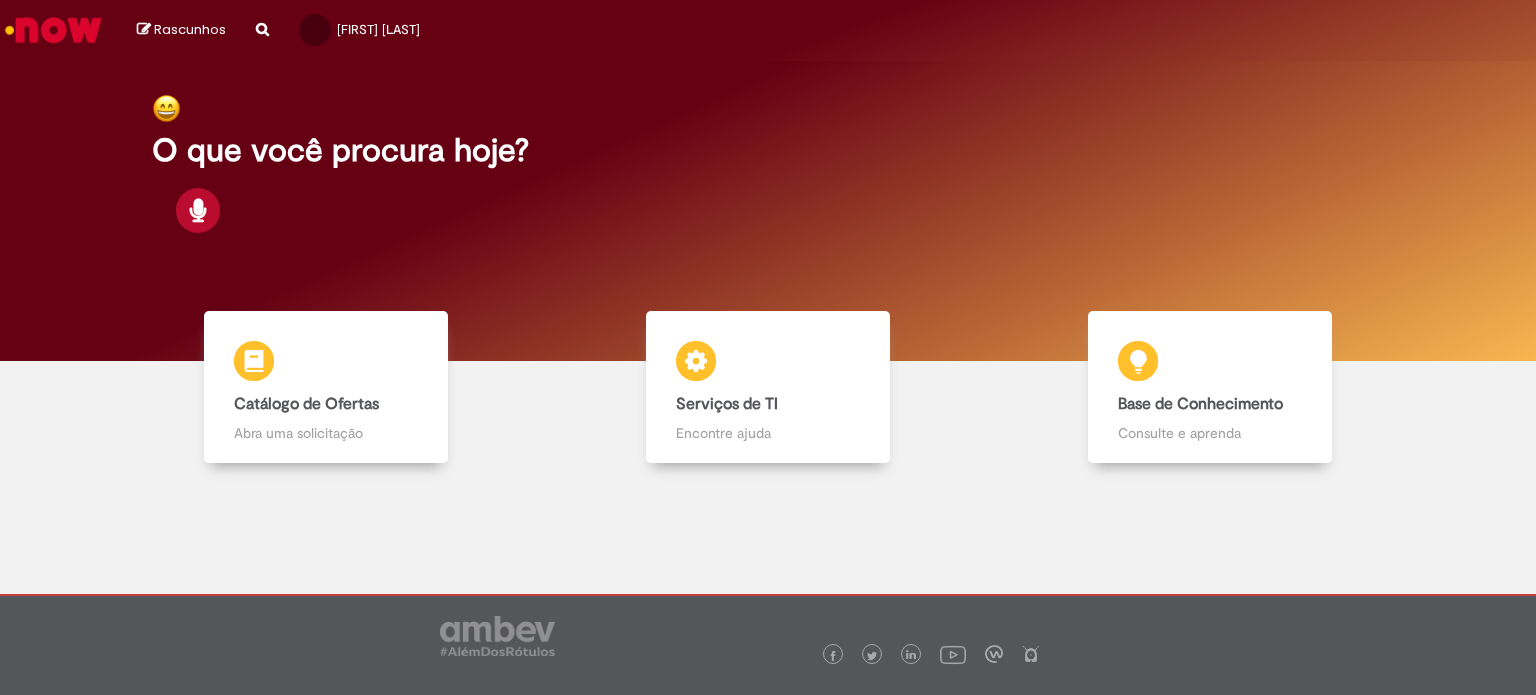scroll, scrollTop: 0, scrollLeft: 0, axis: both 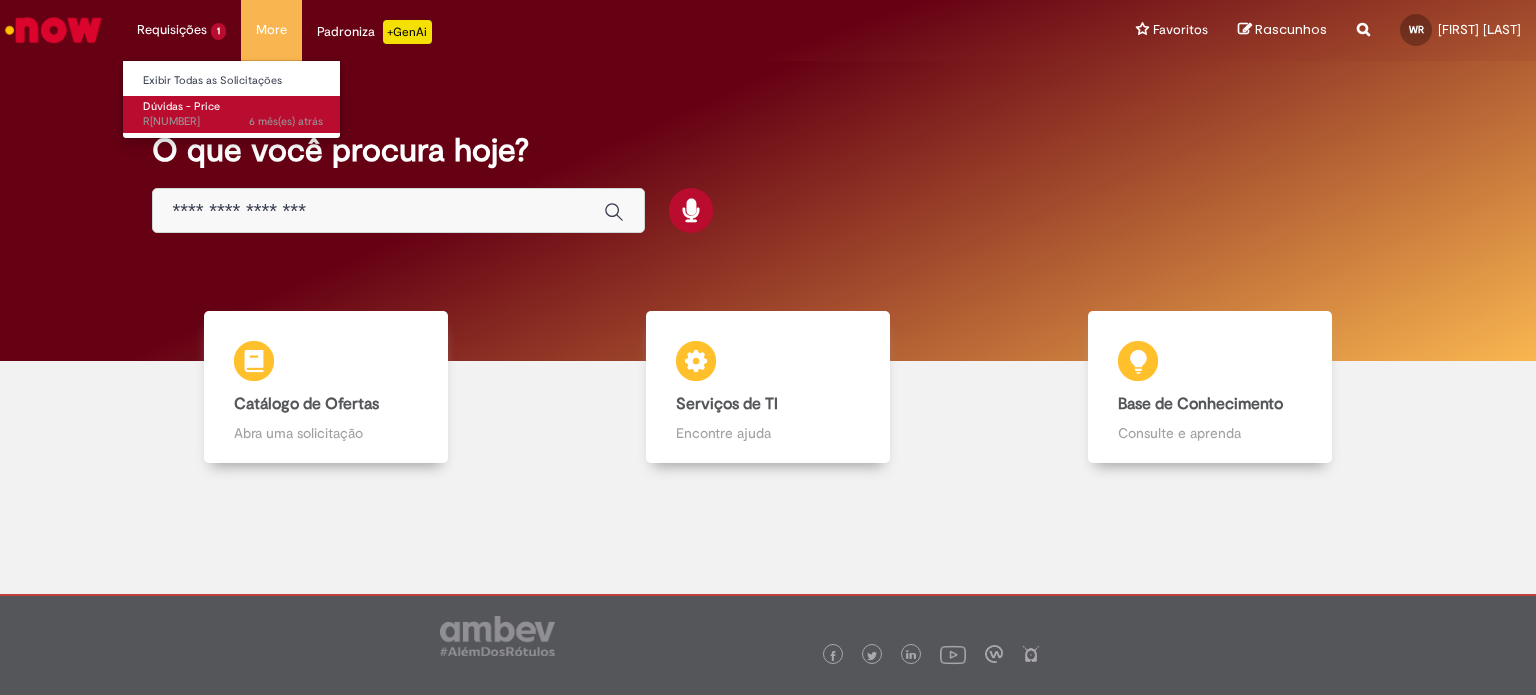 click on "Dúvidas - Price" at bounding box center [181, 106] 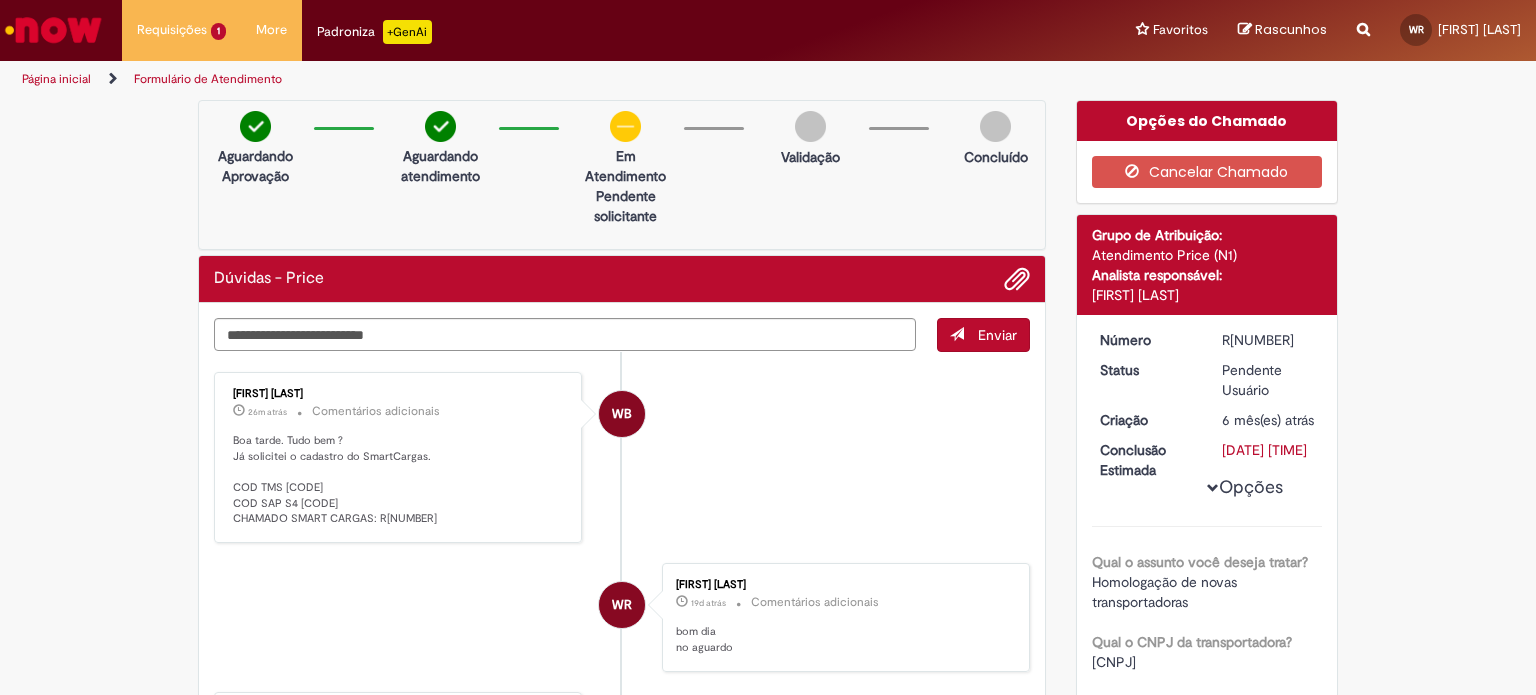 click at bounding box center [53, 30] 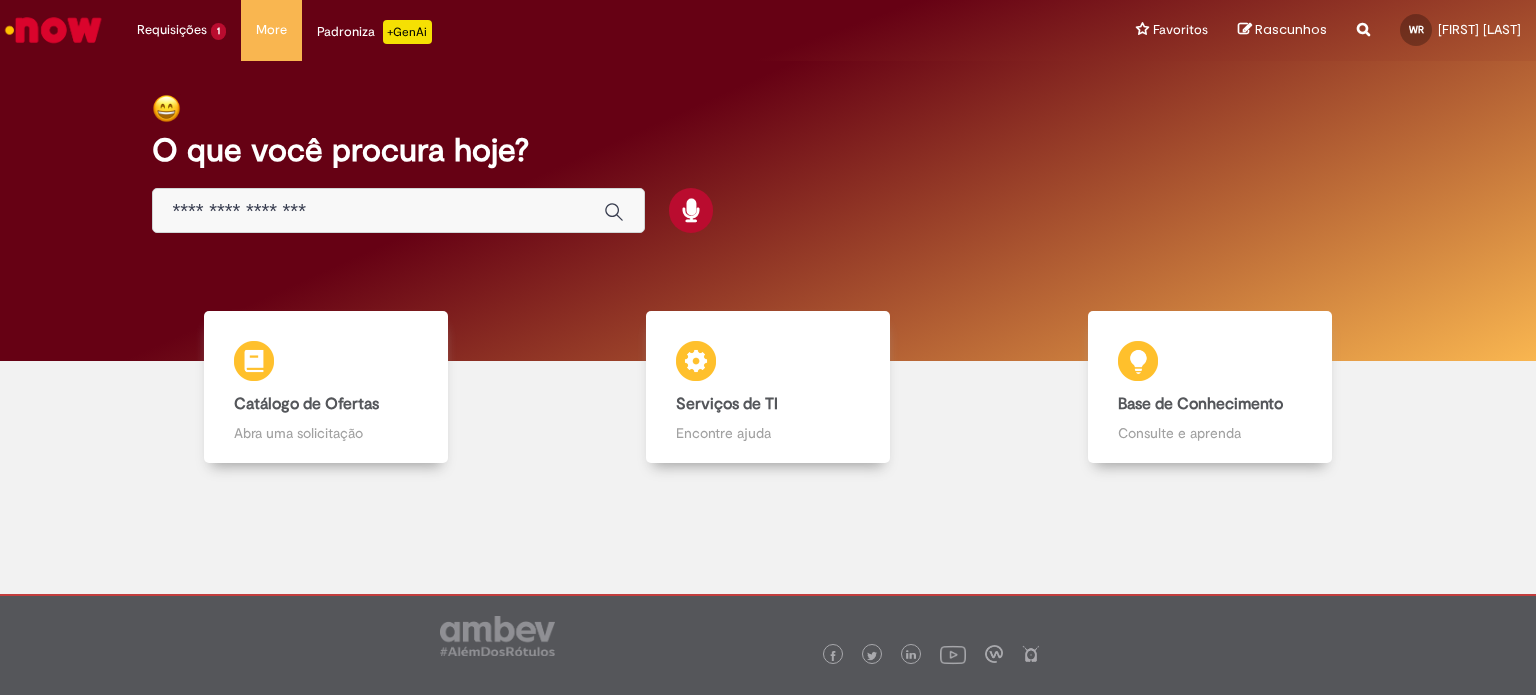 scroll, scrollTop: 0, scrollLeft: 0, axis: both 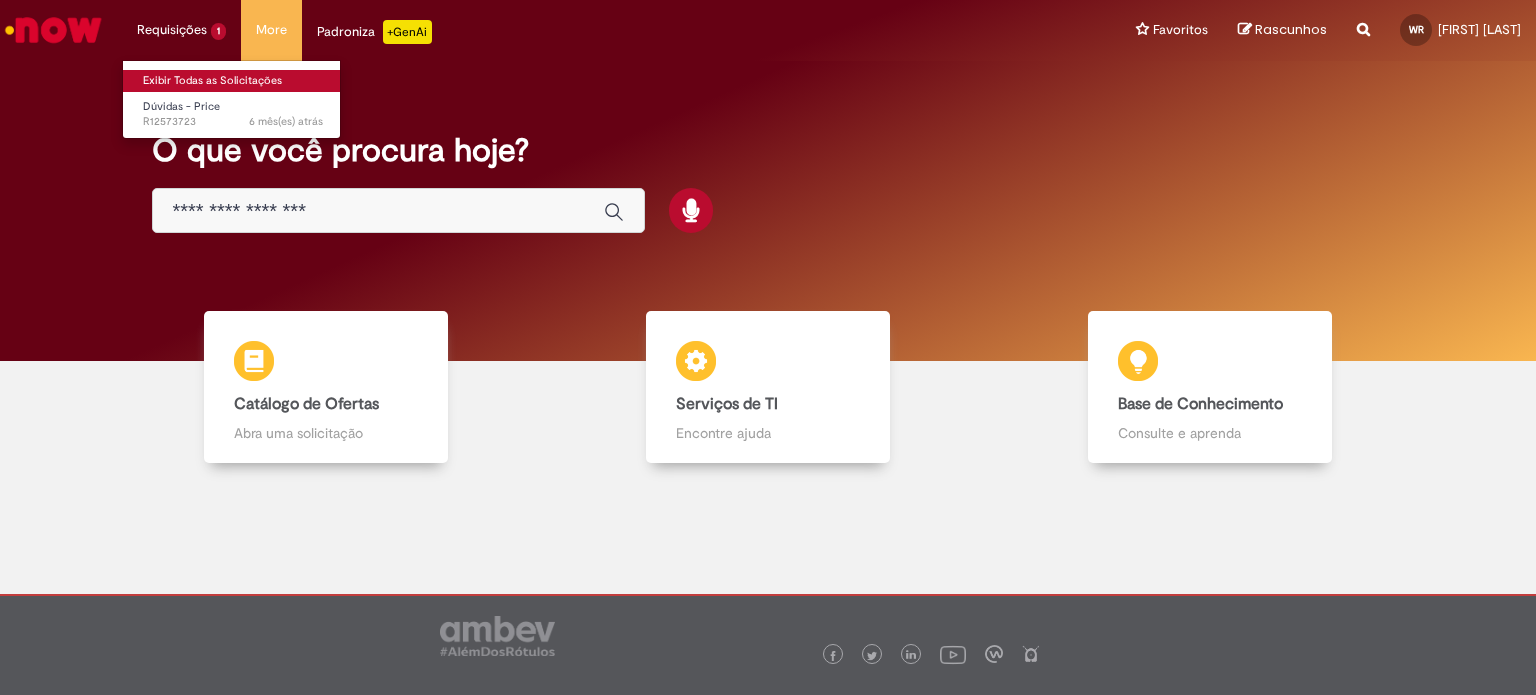 click on "Exibir Todas as Solicitações" at bounding box center (233, 81) 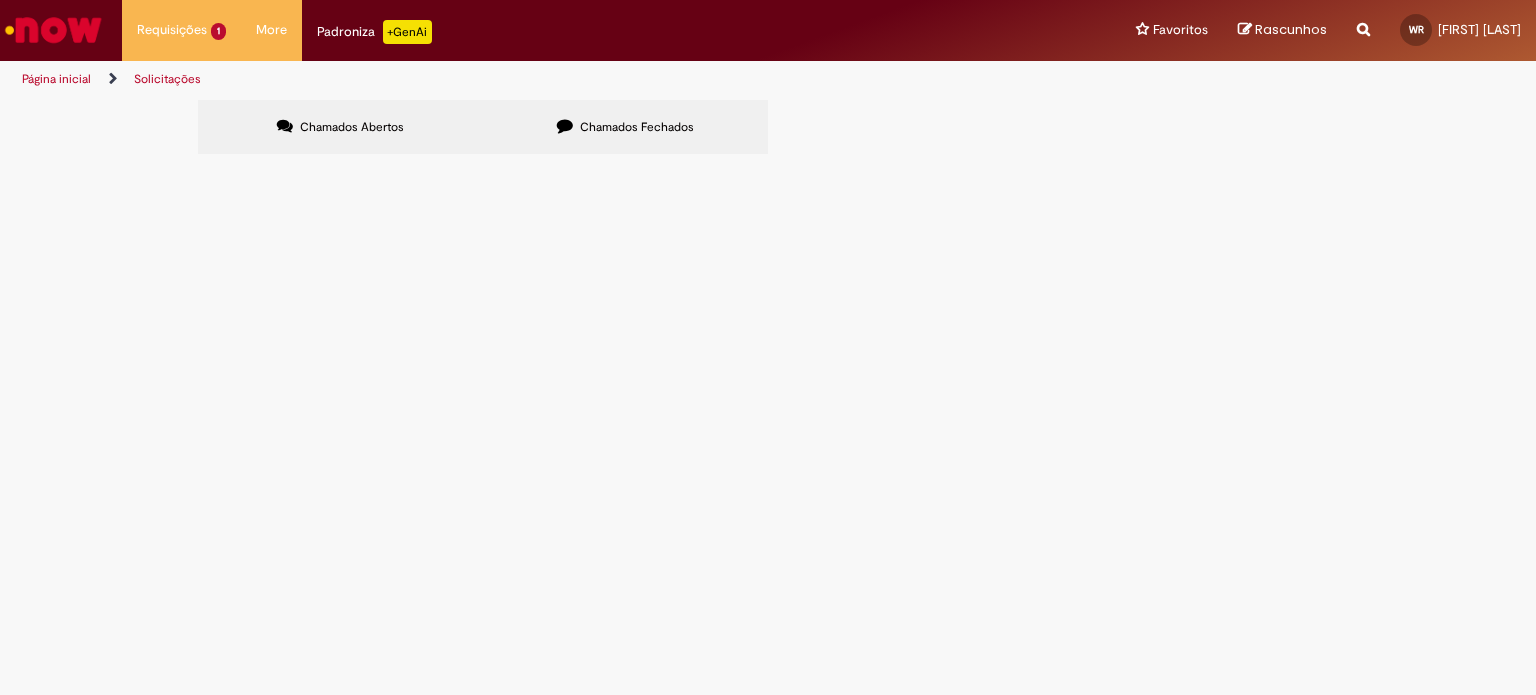 click at bounding box center (53, 30) 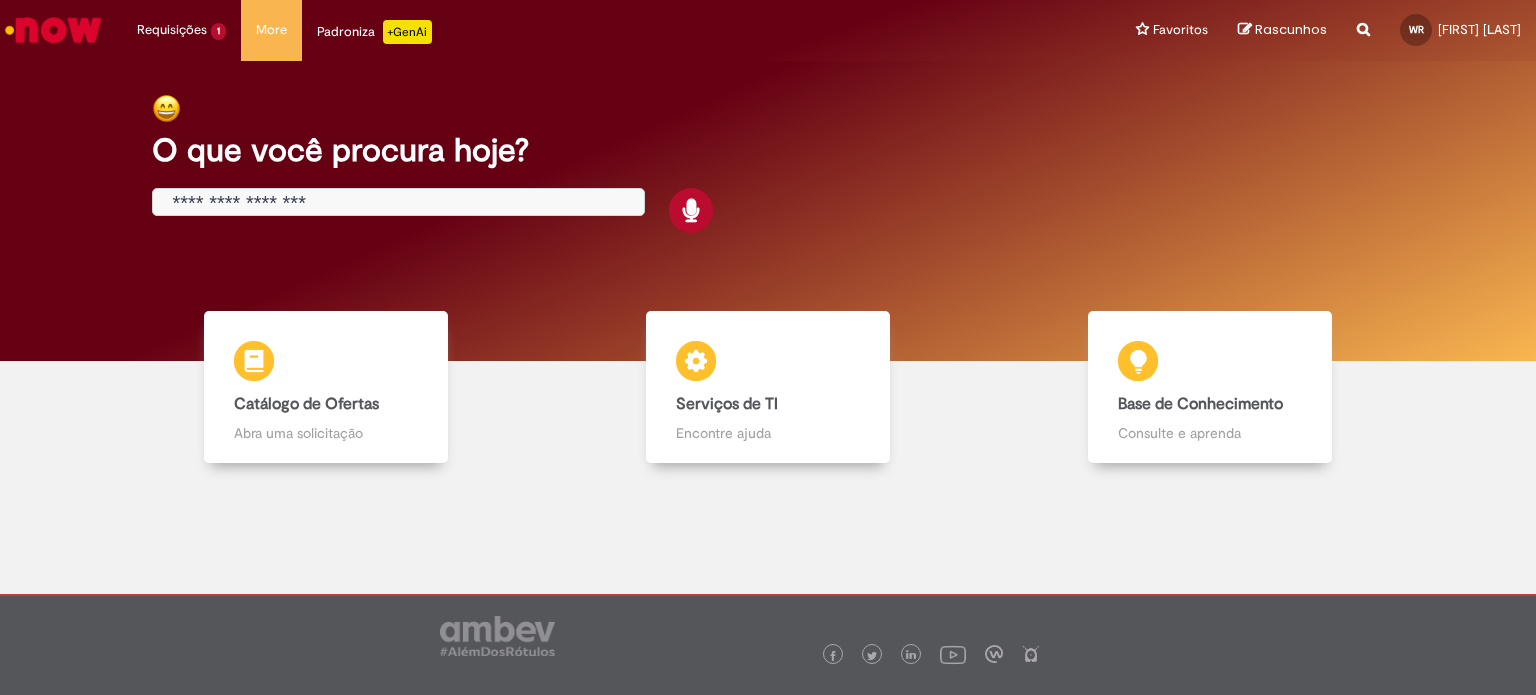 scroll, scrollTop: 0, scrollLeft: 0, axis: both 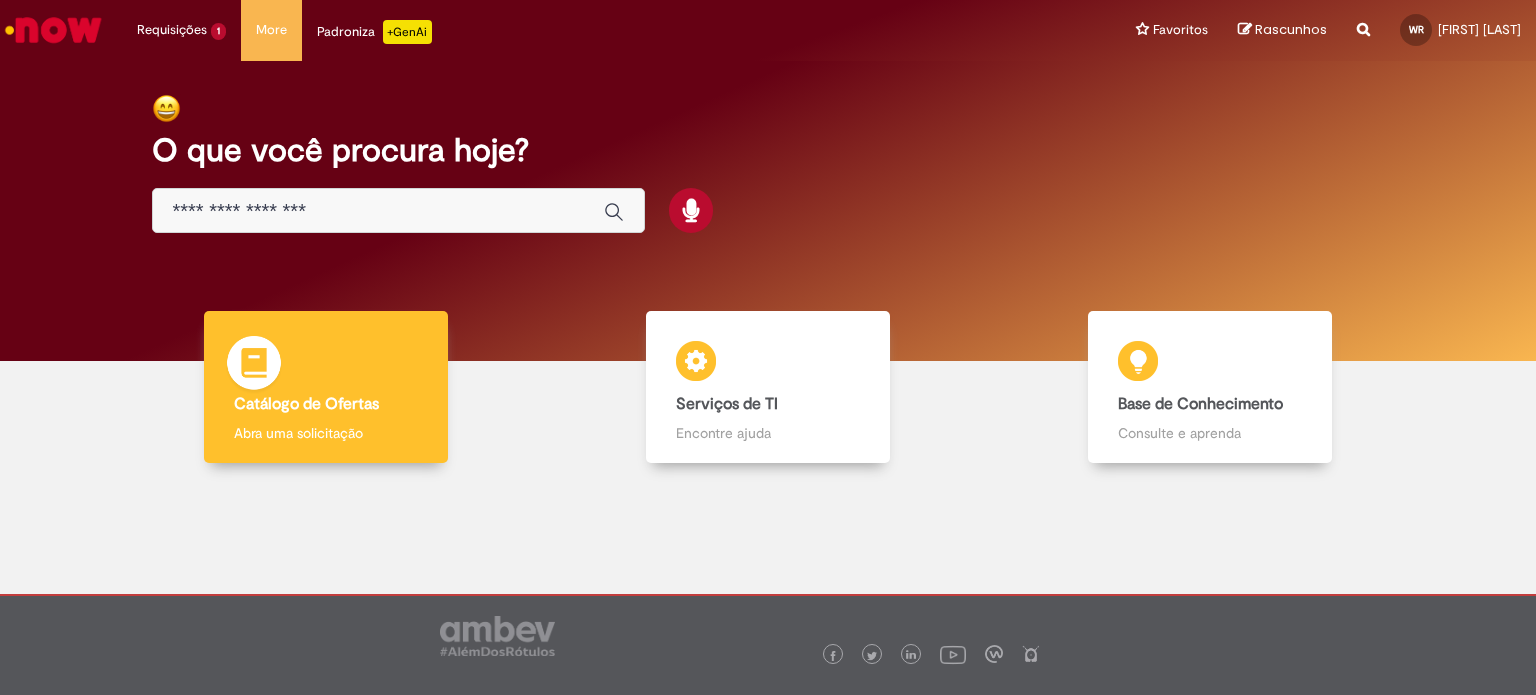 click on "Catálogo de Ofertas
Catálogo de Ofertas
Abra uma solicitação" at bounding box center [325, 387] 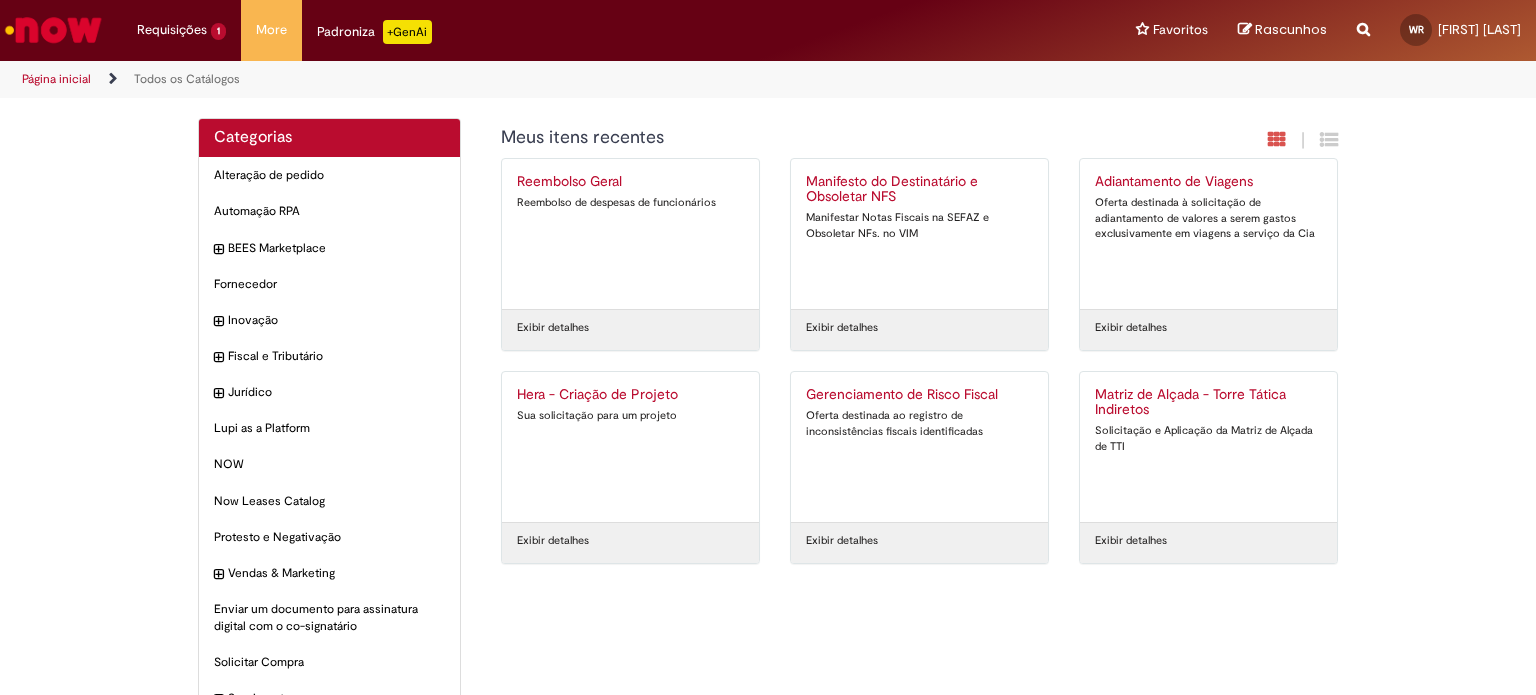 click at bounding box center (53, 30) 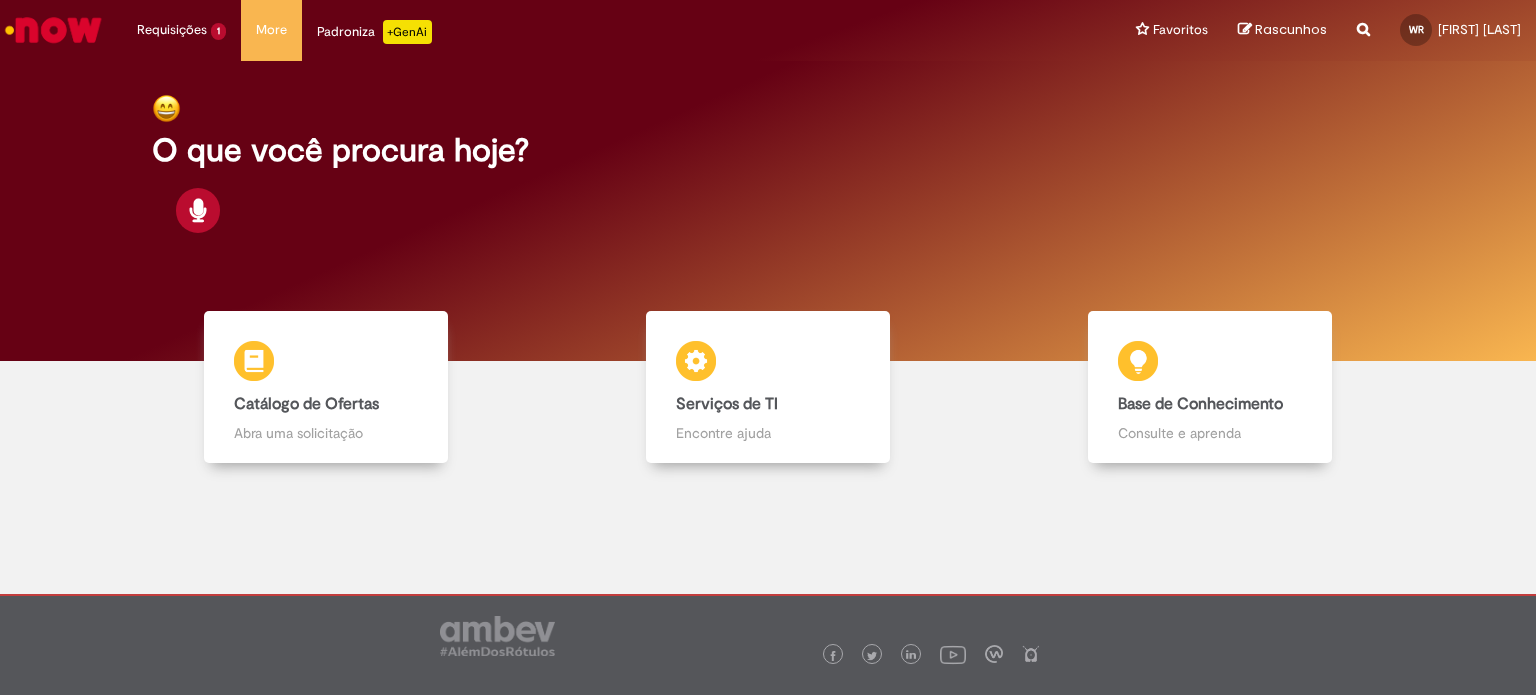 click on "Reportar problema
Artigos
Não encontrou base de conhecimento
Catálogo
Não foram encontradas ofertas
Comunidade
Nenhum resultado encontrado na comunidade" at bounding box center (1363, 30) 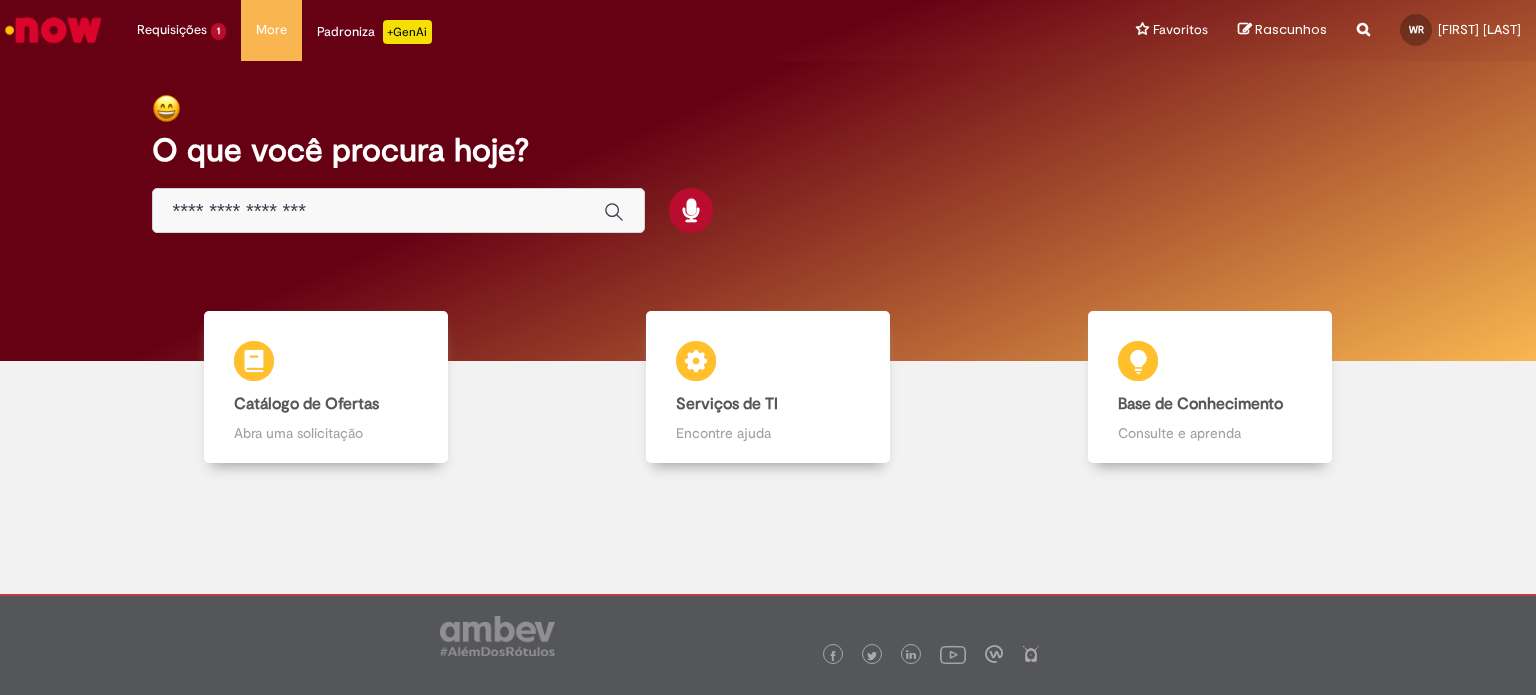 click on "Reportar problema
Artigos
Não encontrou base de conhecimento
Catálogo
Não foram encontradas ofertas
Comunidade
Nenhum resultado encontrado na comunidade" at bounding box center [1363, 30] 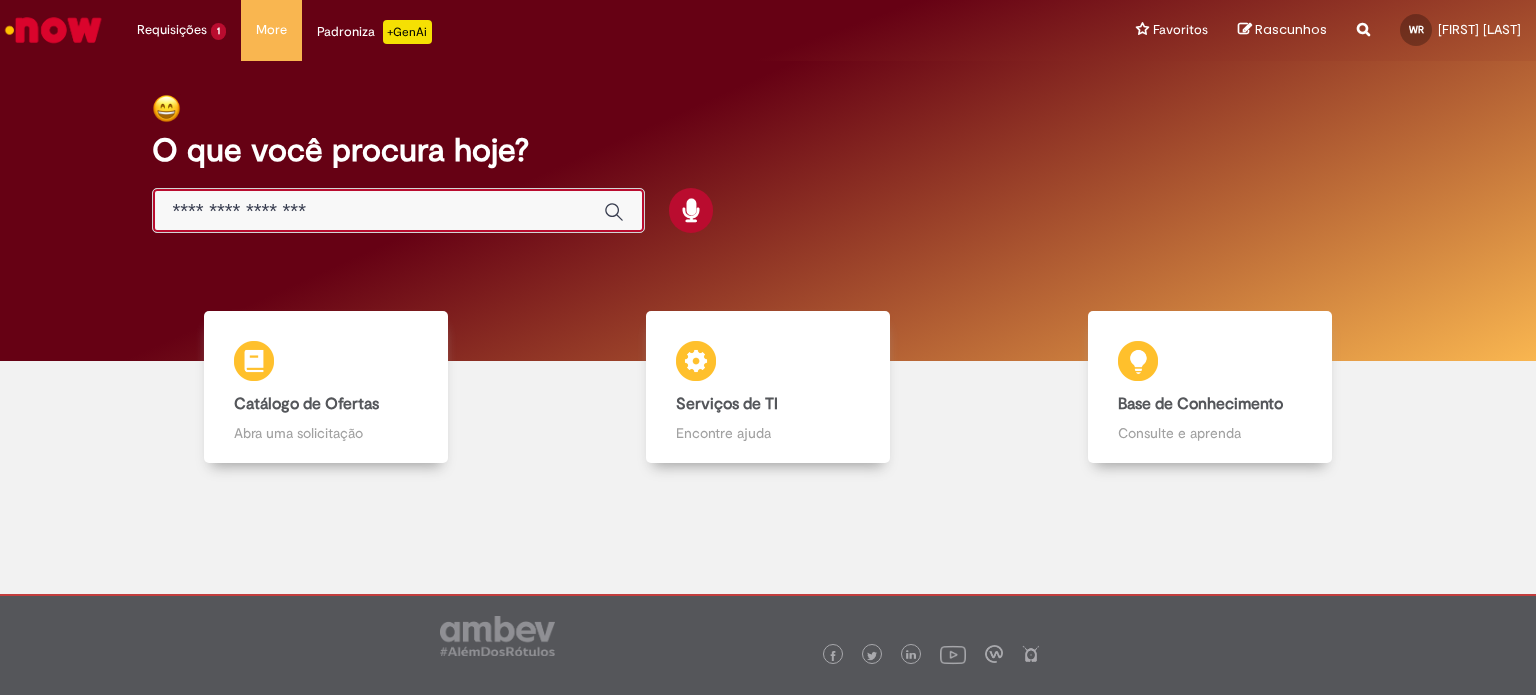 click at bounding box center [378, 211] 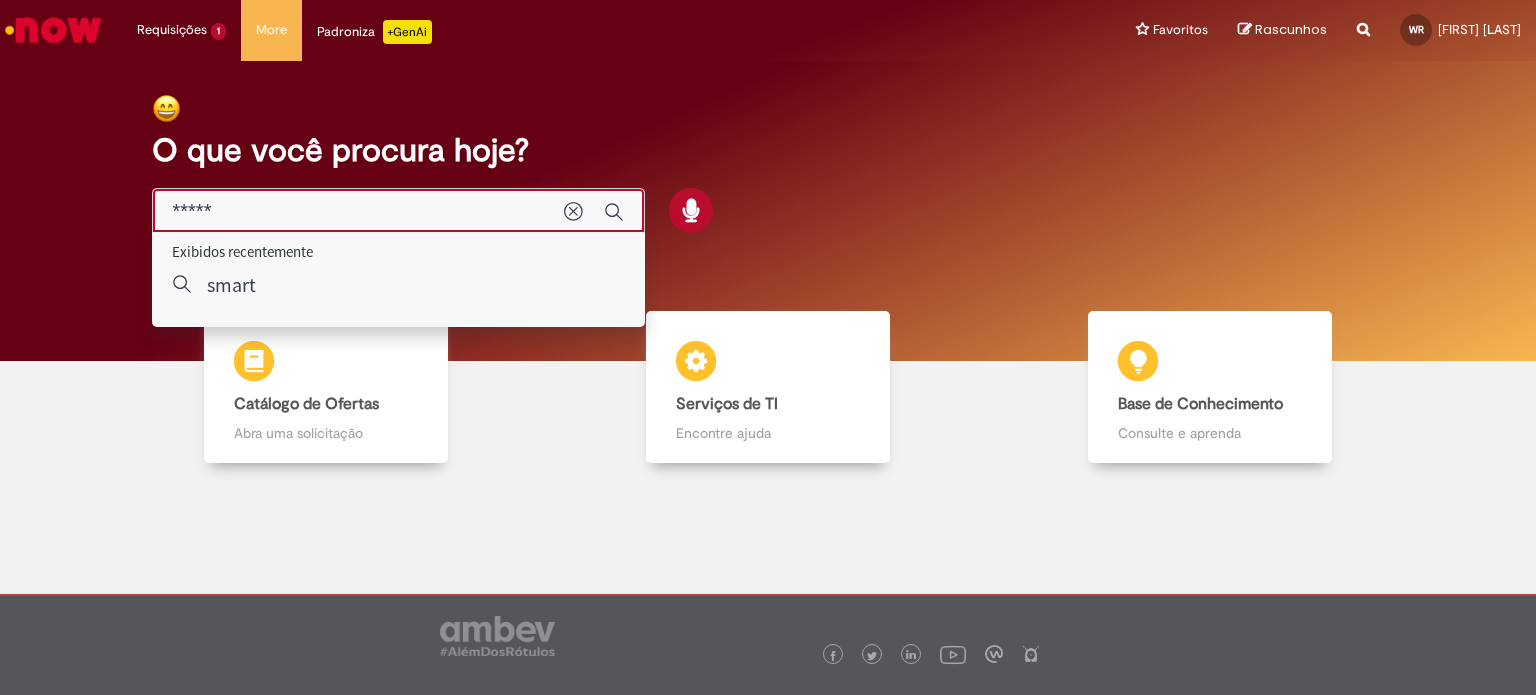 type on "*****" 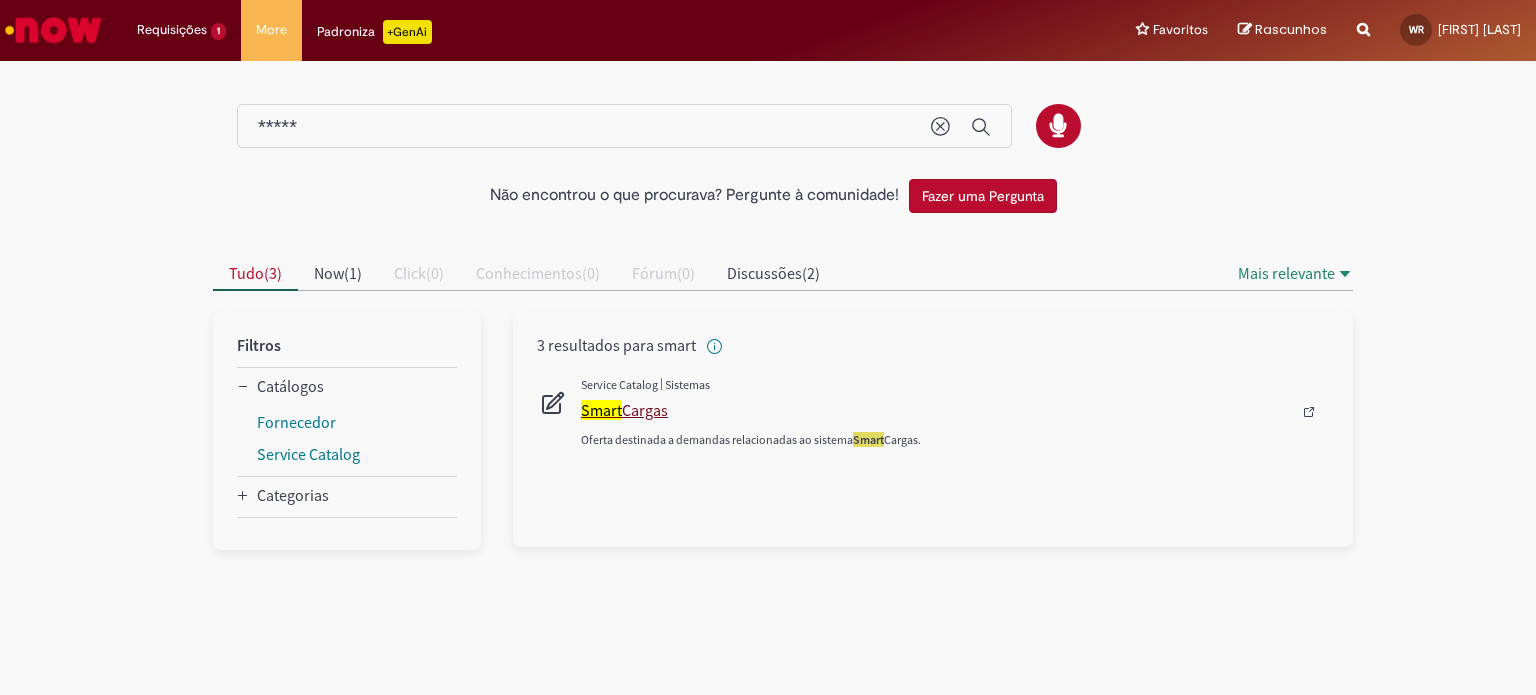 click on "Smart Cargas" at bounding box center (936, 410) 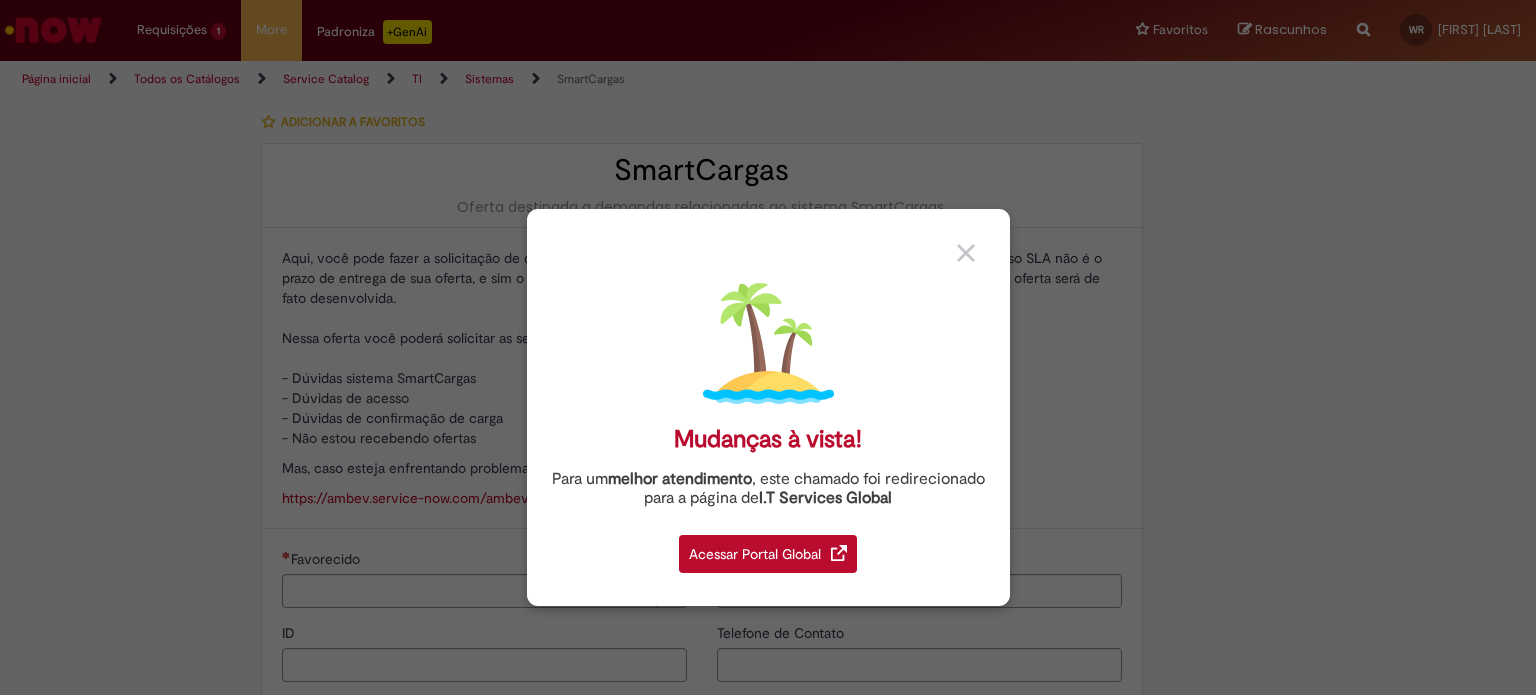 type on "**********" 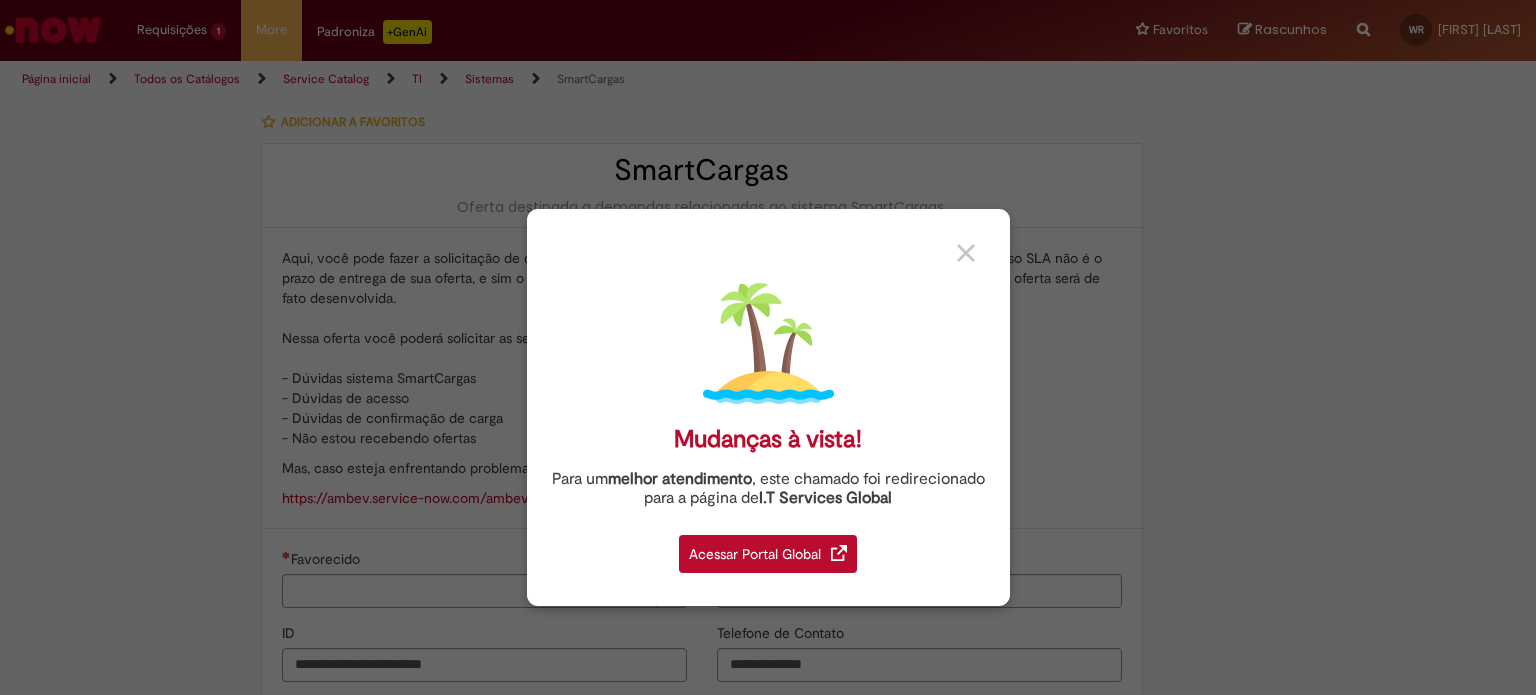type on "**********" 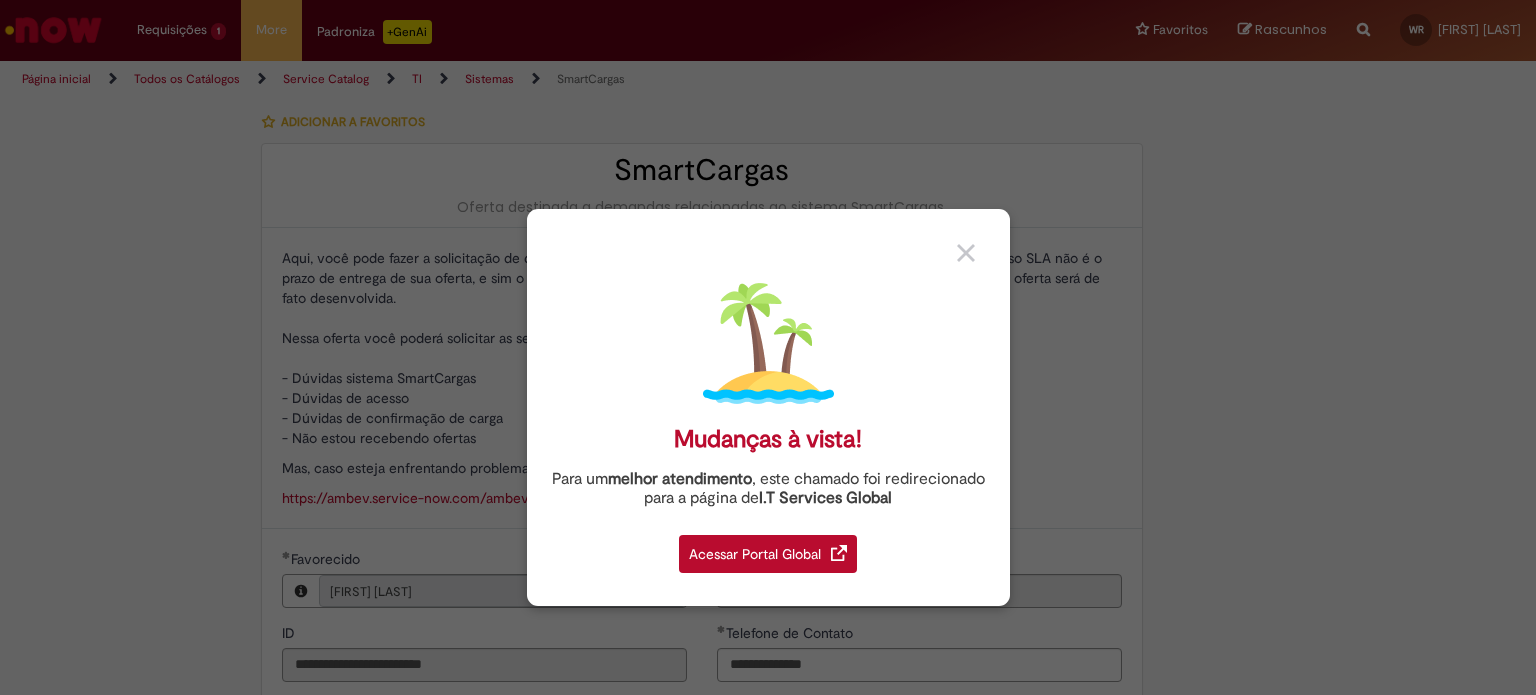 click at bounding box center (976, 246) 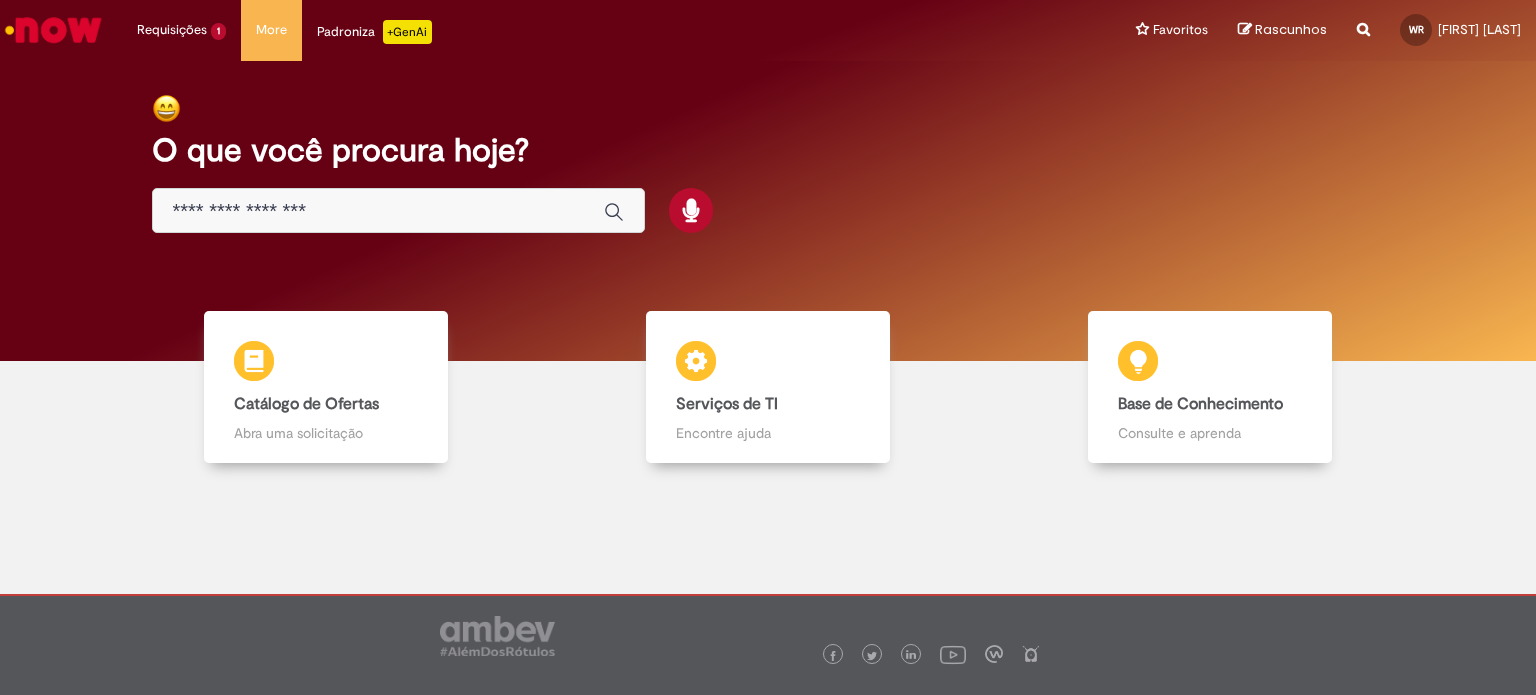 drag, startPoint x: 234, startPoint y: 142, endPoint x: 236, endPoint y: 130, distance: 12.165525 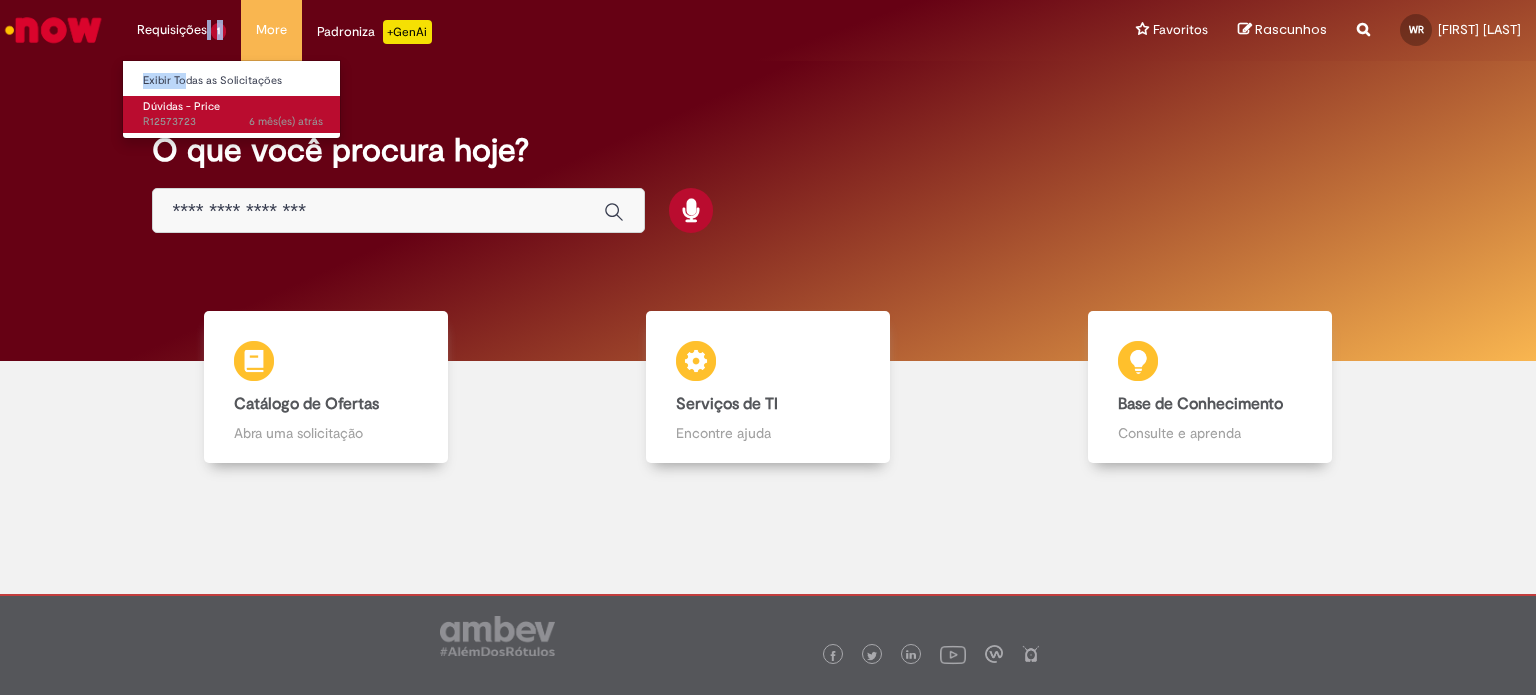 drag, startPoint x: 167, startPoint y: 46, endPoint x: 188, endPoint y: 96, distance: 54.230988 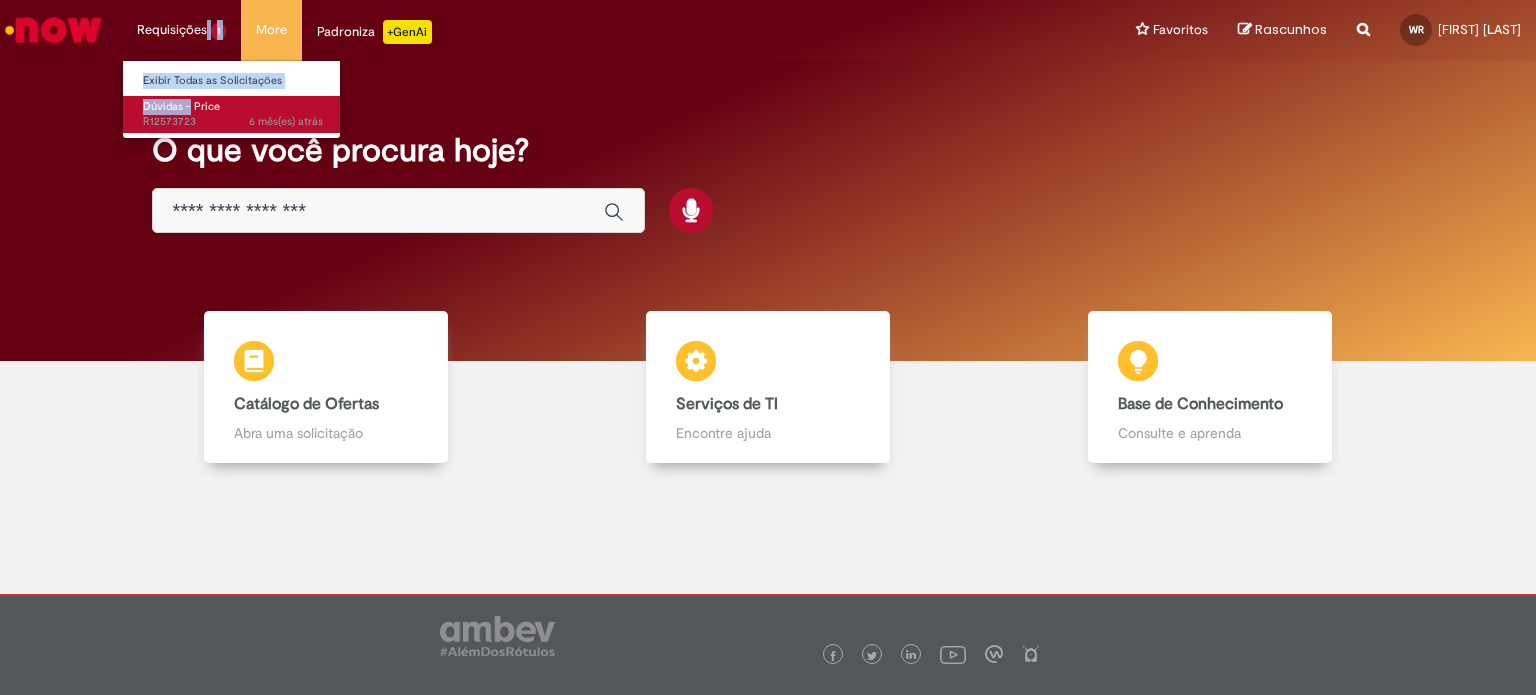 click on "Dúvidas - Price
6 mês(es) atrás 6 meses atrás  [ID]" at bounding box center [233, 114] 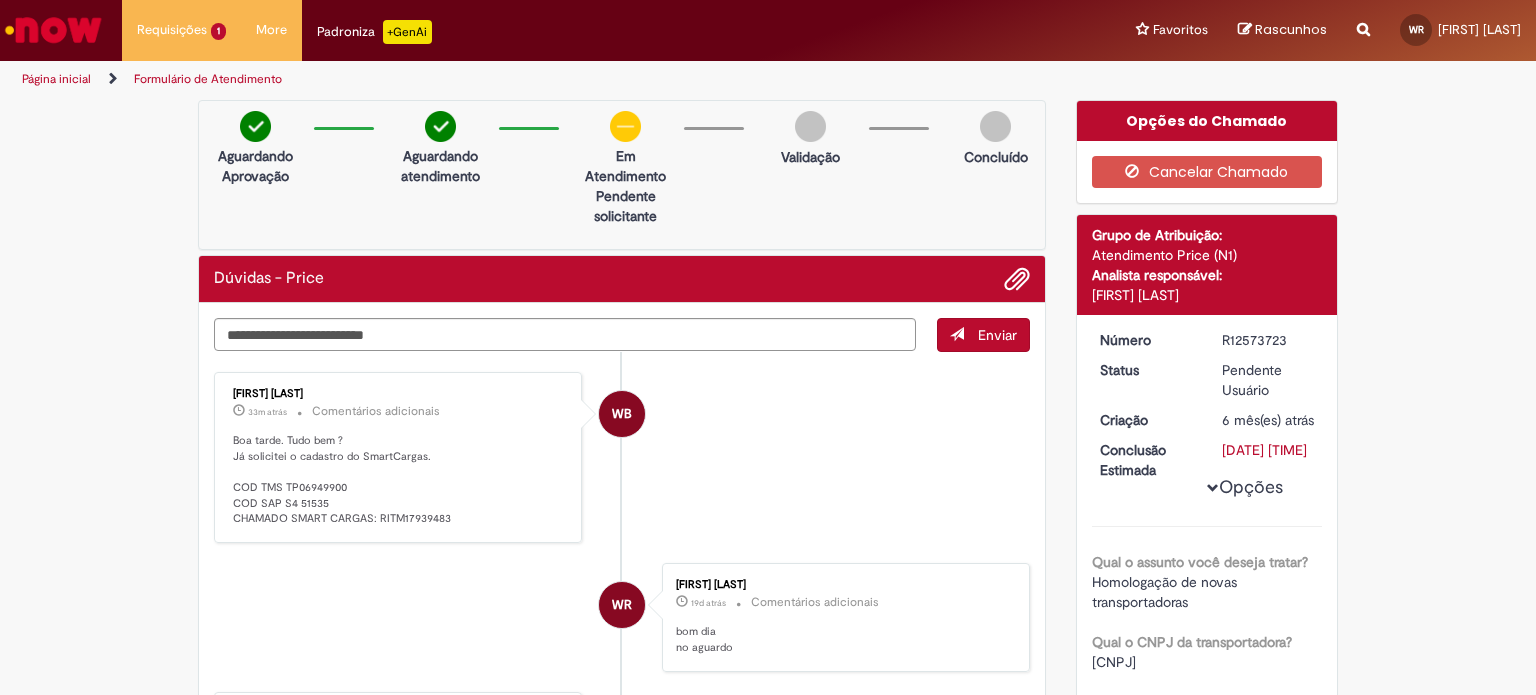 click on "Formulário de Atendimento
Verificar Código de Barras
Aguardando Aprovação
Aguardando atendimento
Em Atendimento   Clique para exibir         Pendente solicitante
Validação
Concluído
Dúvidas - Price
Enviar
WB
[FIRST] [LAST]
33m atrás 33 minutos atrás     Comentários adicionais
Boa tarde. Tudo bem ?
Já solicitei o cadastro do SmartCargas.
COD TMS TP06949900
COD SAP S4 51535
CHAMADO SMART CARGAS: RITM17939483" at bounding box center (768, 4129) 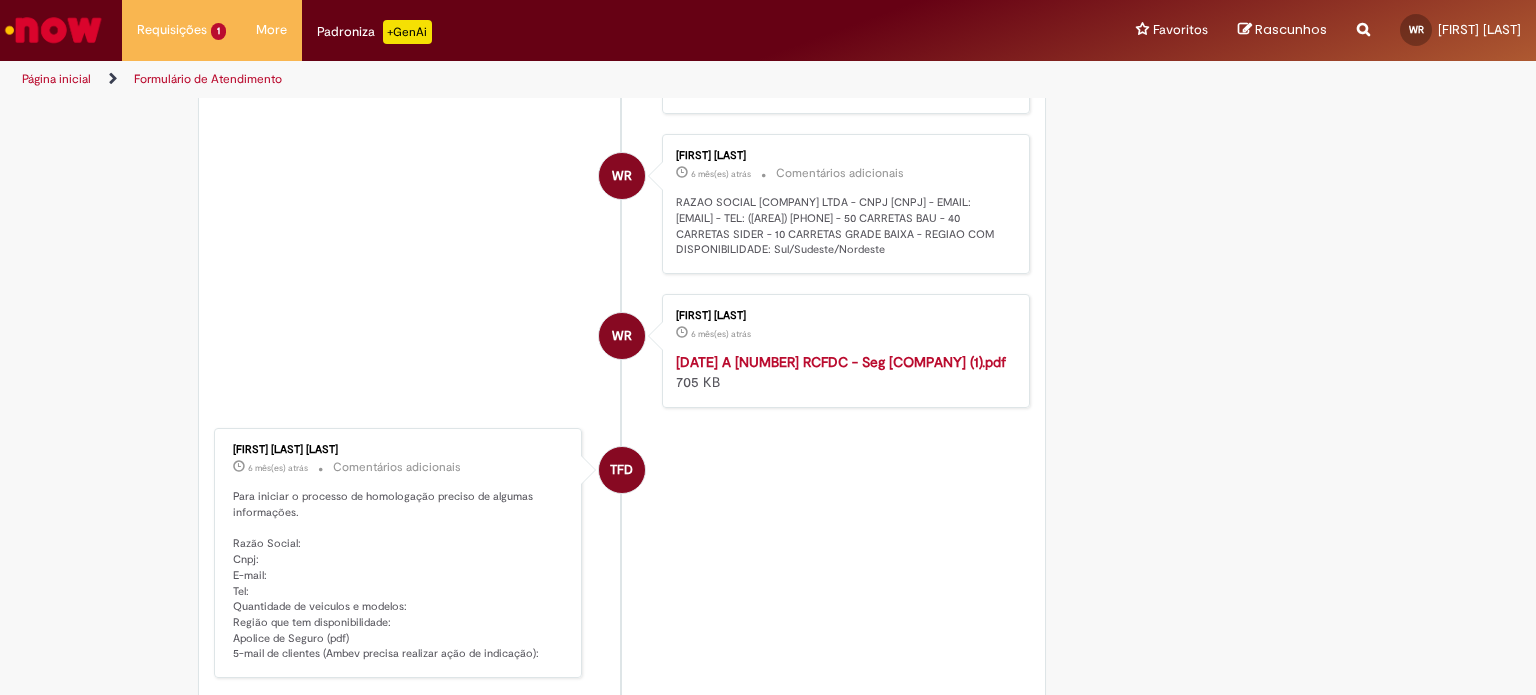 scroll, scrollTop: 7160, scrollLeft: 0, axis: vertical 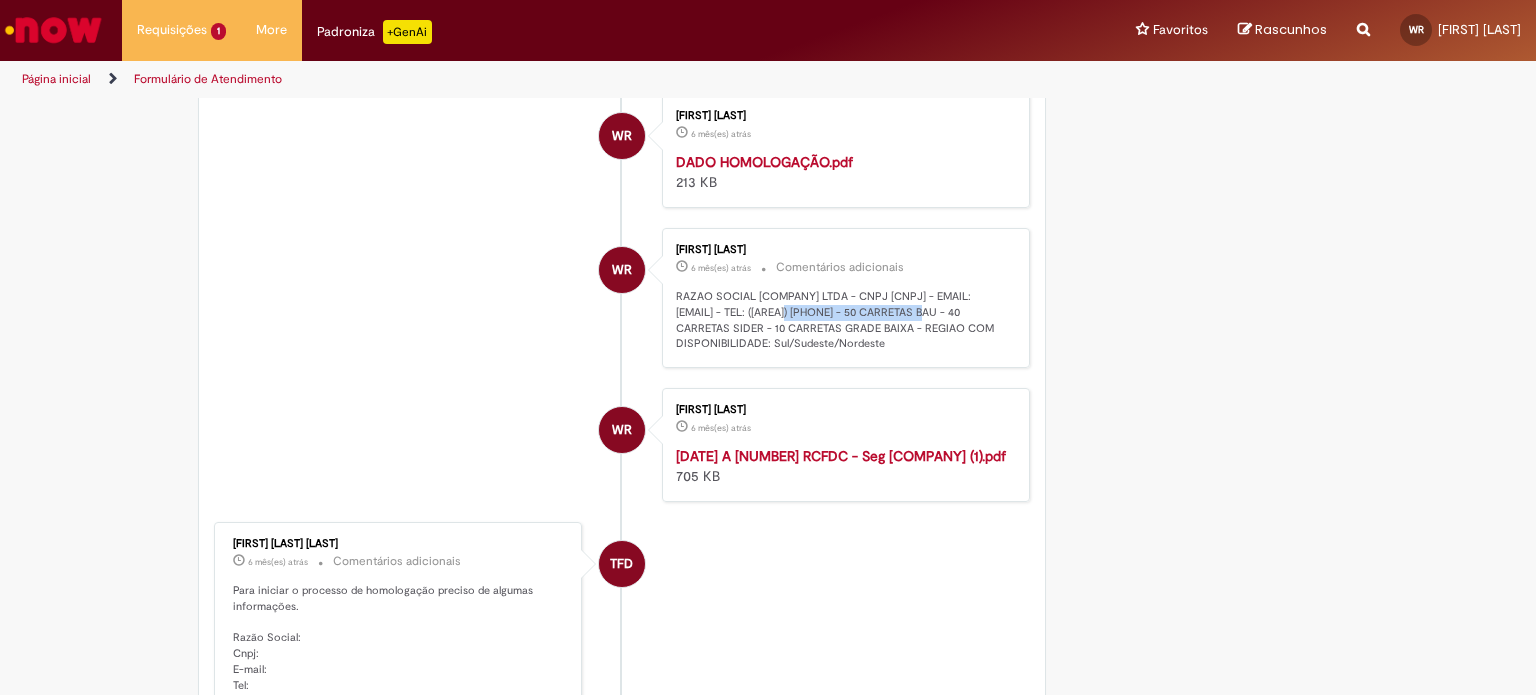 drag, startPoint x: 807, startPoint y: 252, endPoint x: 926, endPoint y: 260, distance: 119.26861 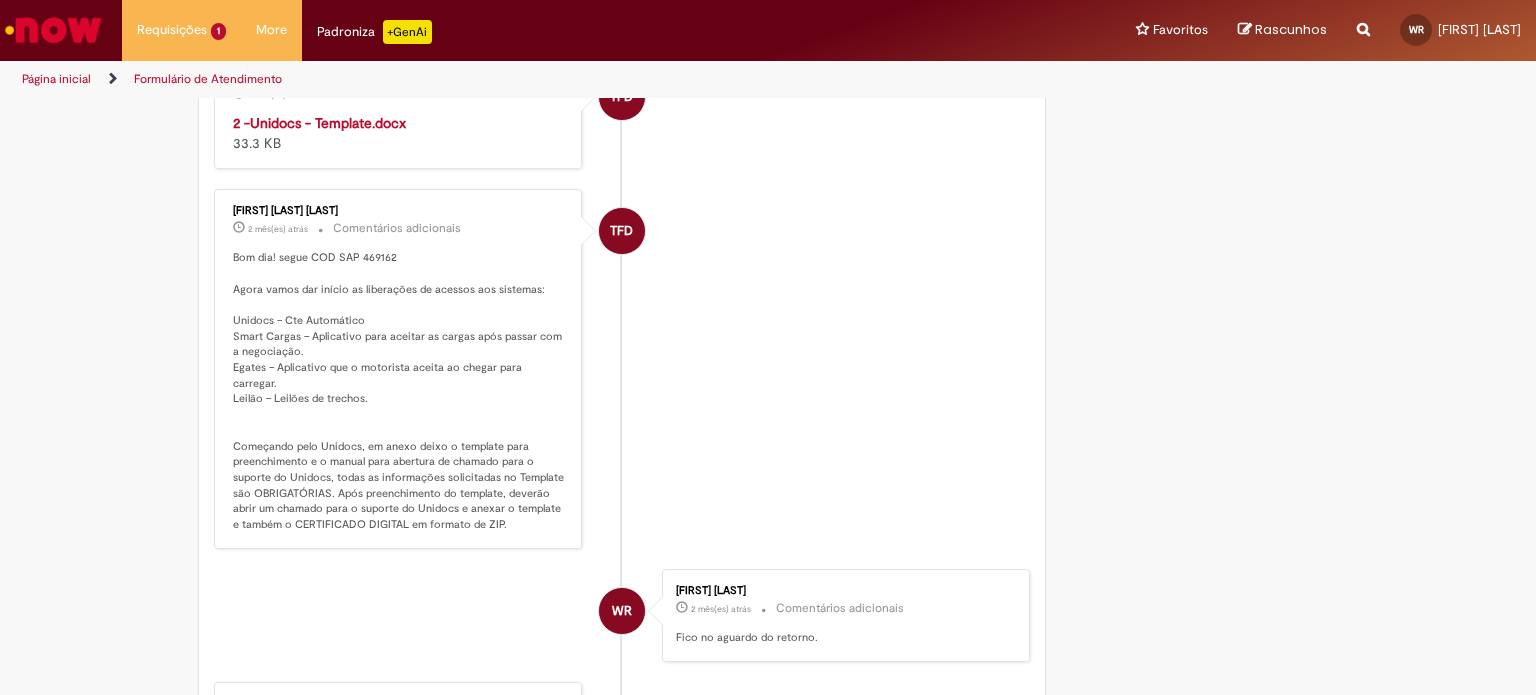scroll, scrollTop: 0, scrollLeft: 0, axis: both 